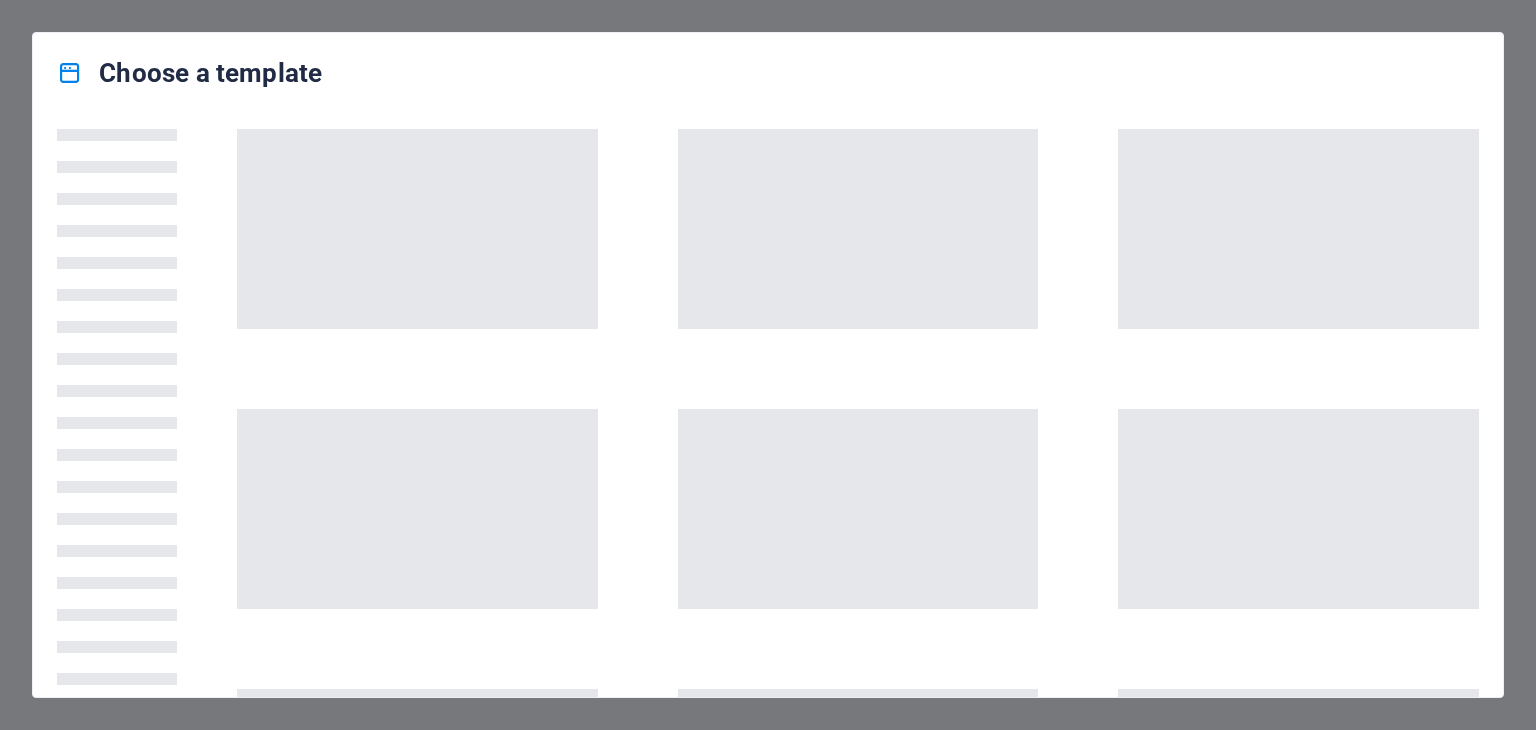 scroll, scrollTop: 0, scrollLeft: 0, axis: both 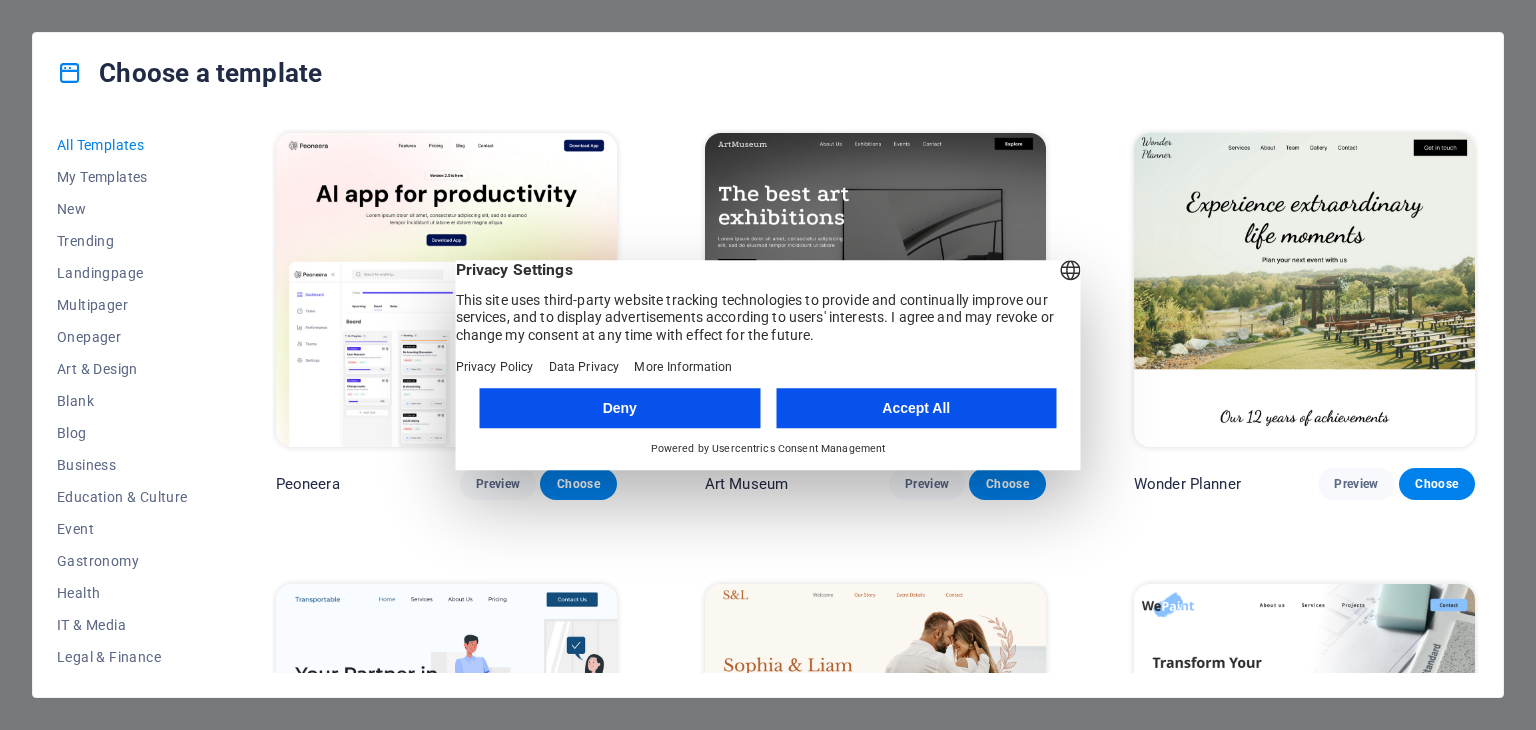 click on "Accept All" at bounding box center [916, 408] 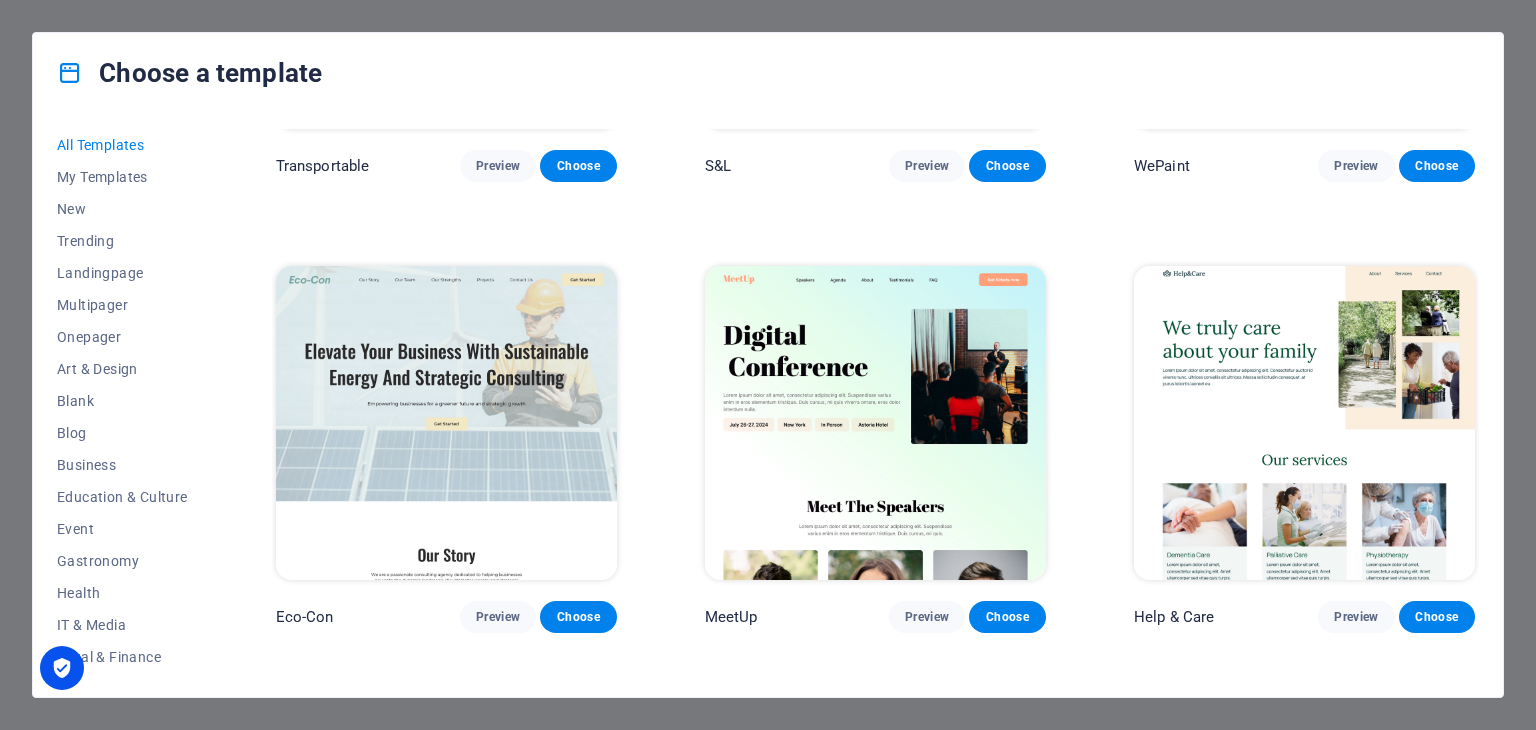 scroll, scrollTop: 0, scrollLeft: 0, axis: both 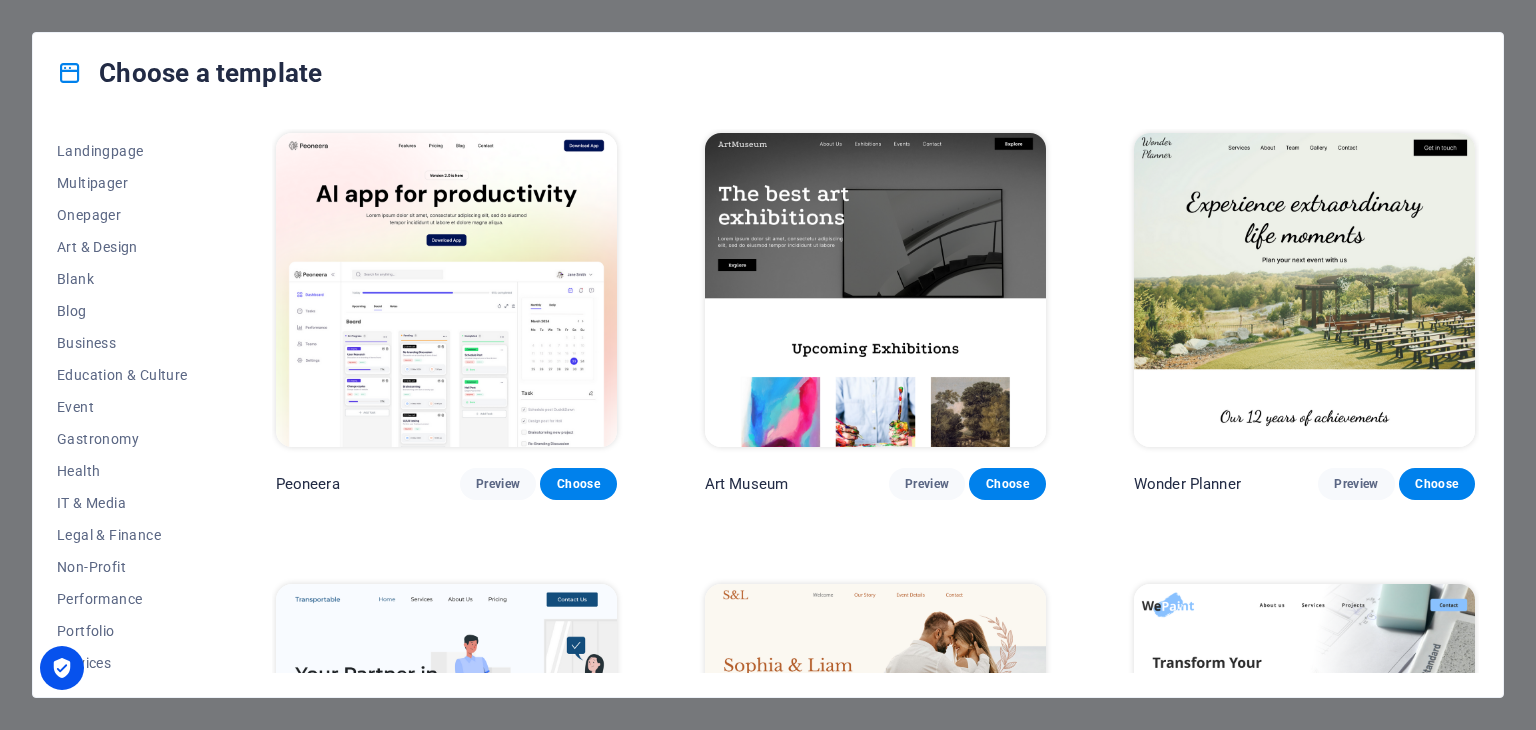 click at bounding box center (70, 73) 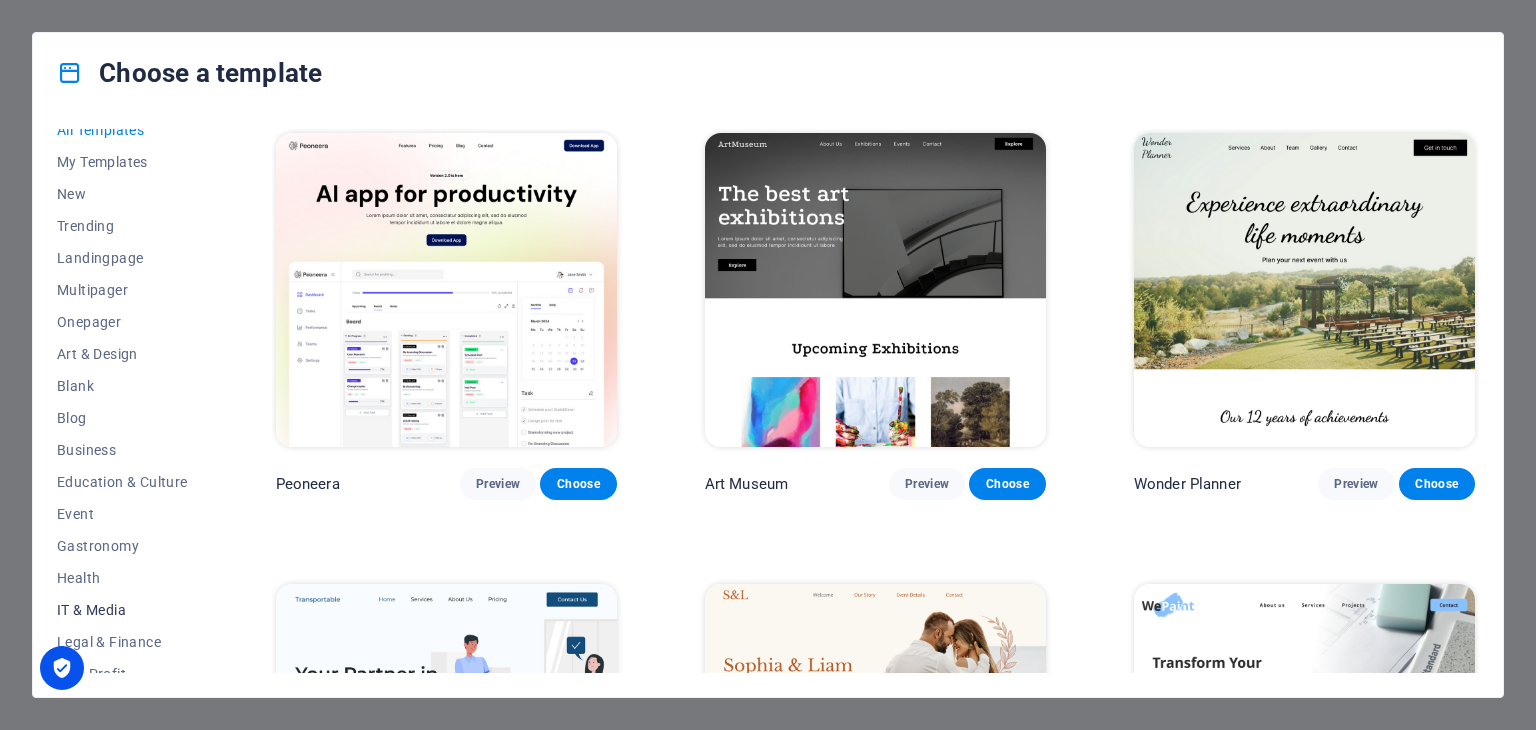 scroll, scrollTop: 0, scrollLeft: 0, axis: both 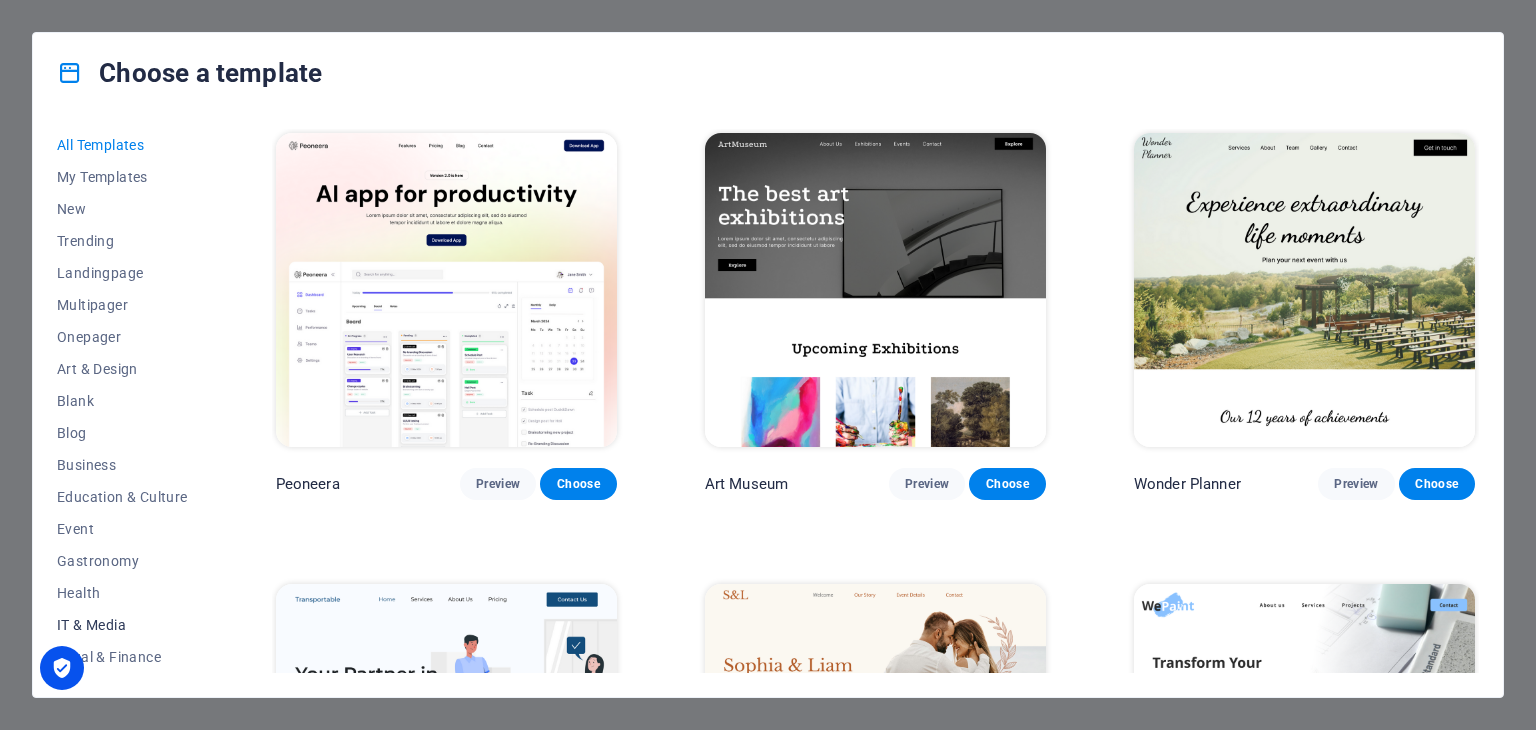 click on "Art & Design" at bounding box center (122, 369) 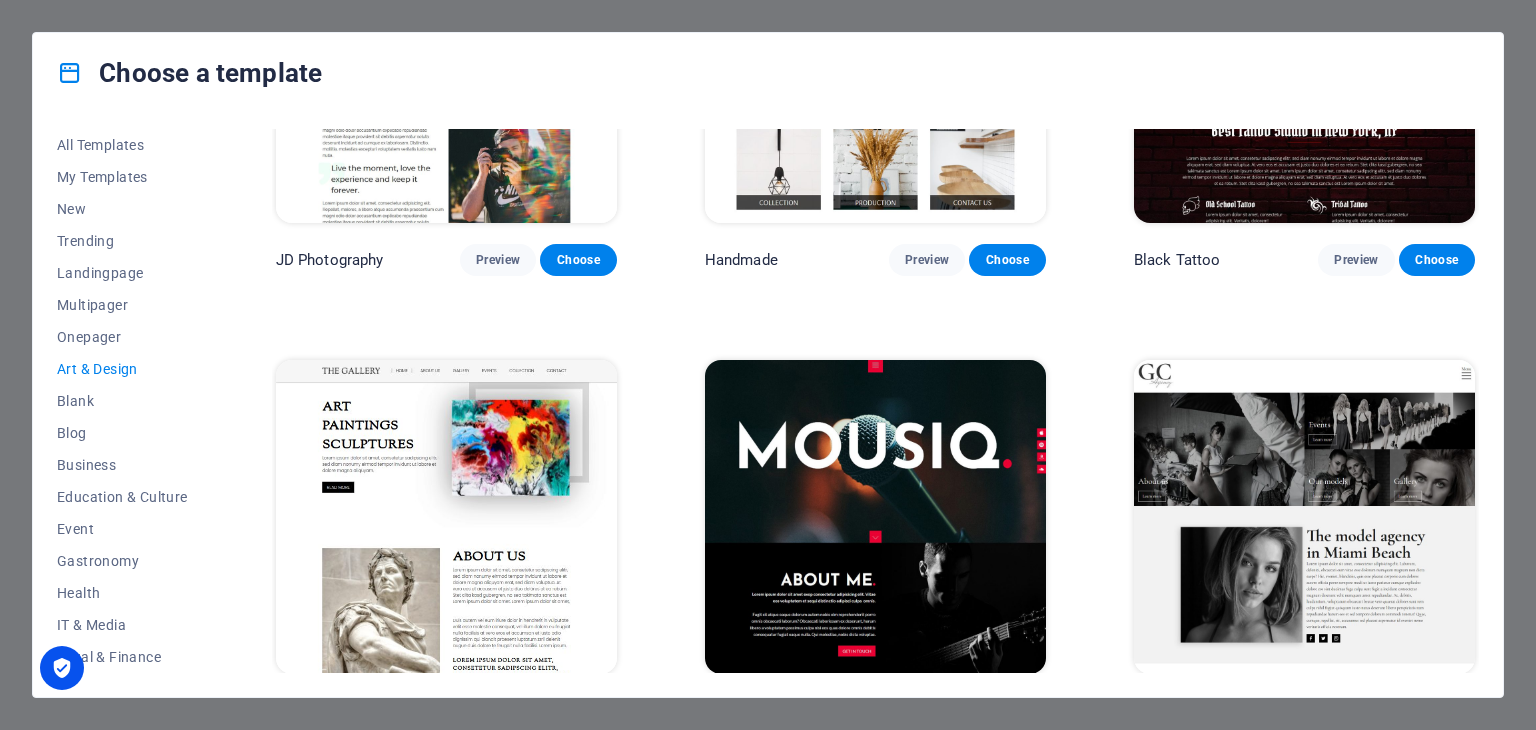 scroll, scrollTop: 756, scrollLeft: 0, axis: vertical 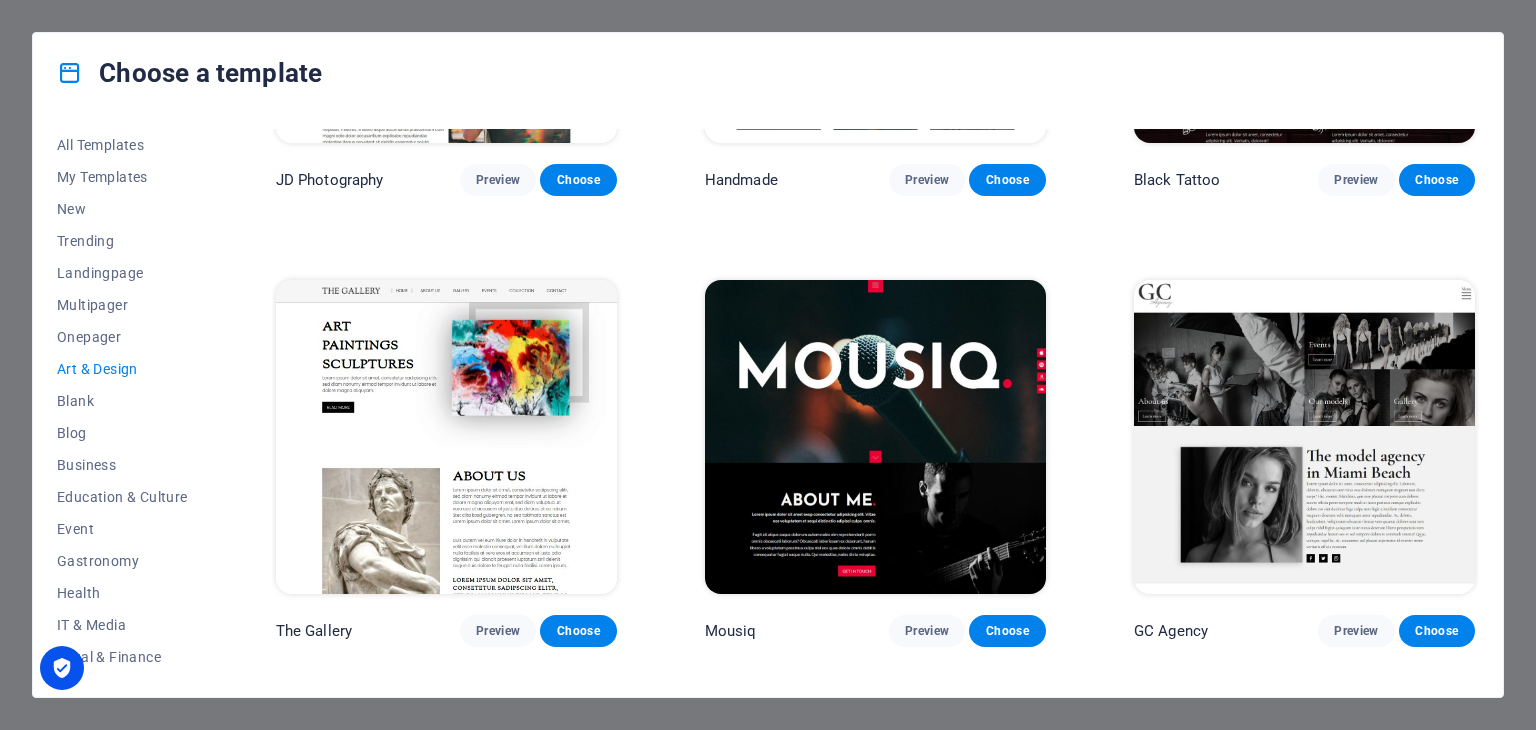 click at bounding box center [446, 437] 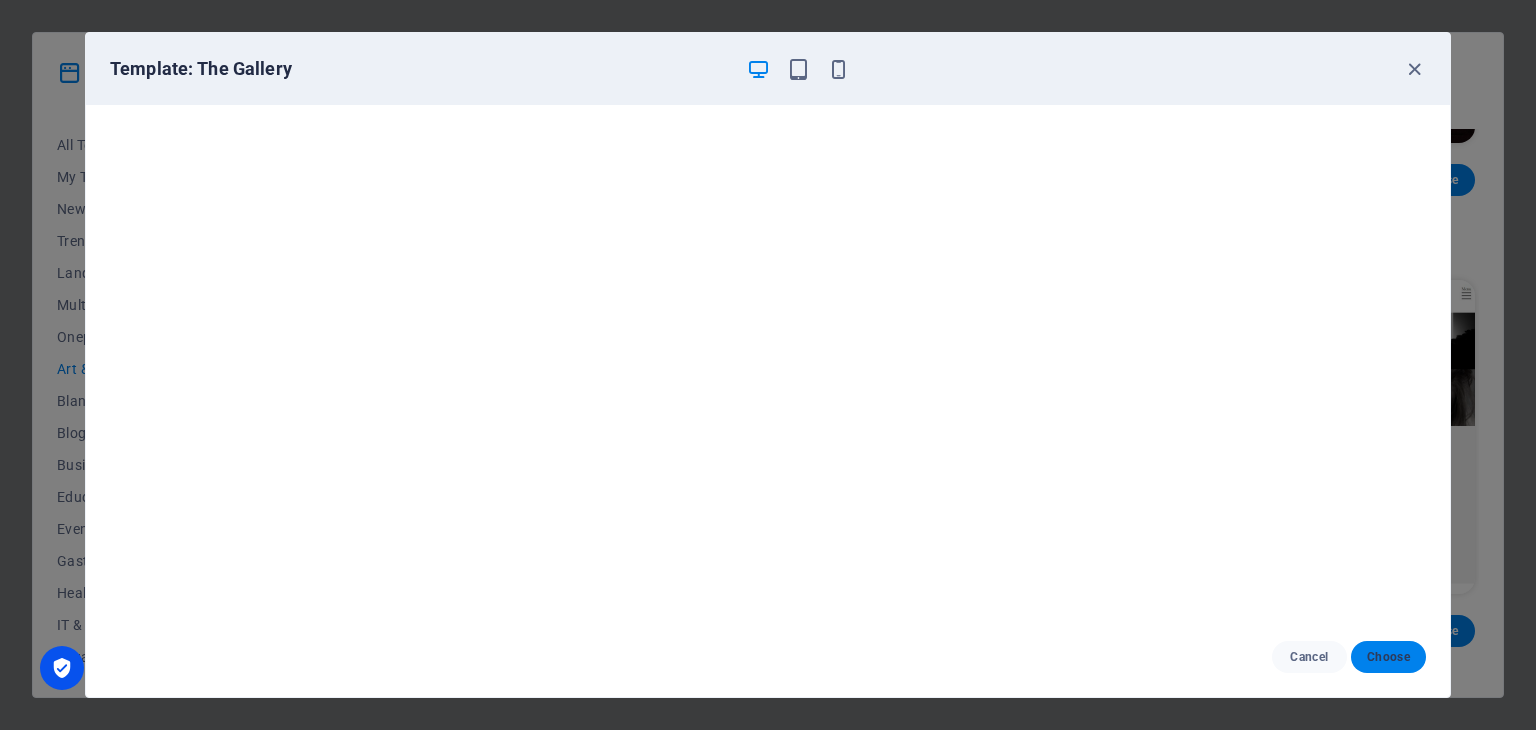 click on "Choose" at bounding box center (1388, 657) 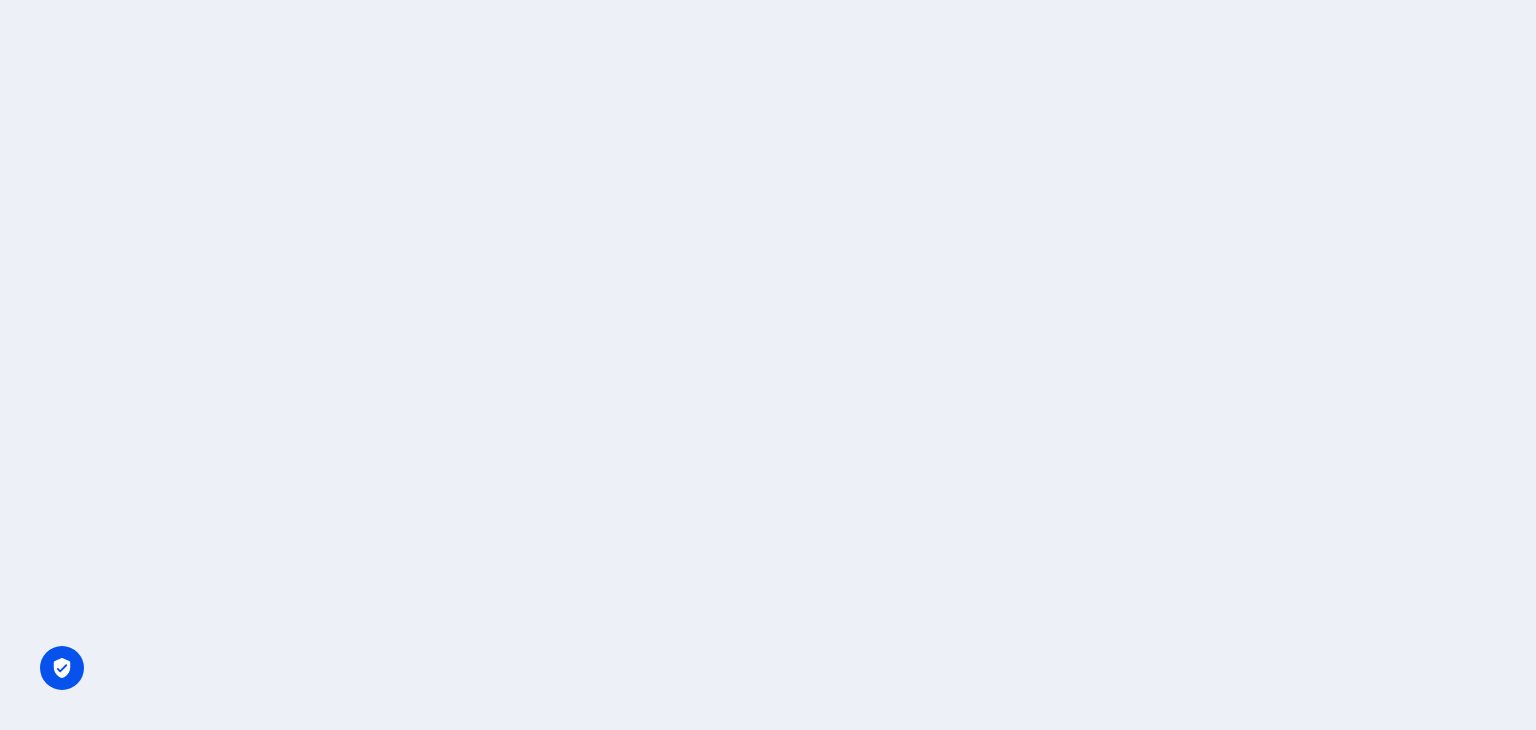 scroll, scrollTop: 0, scrollLeft: 0, axis: both 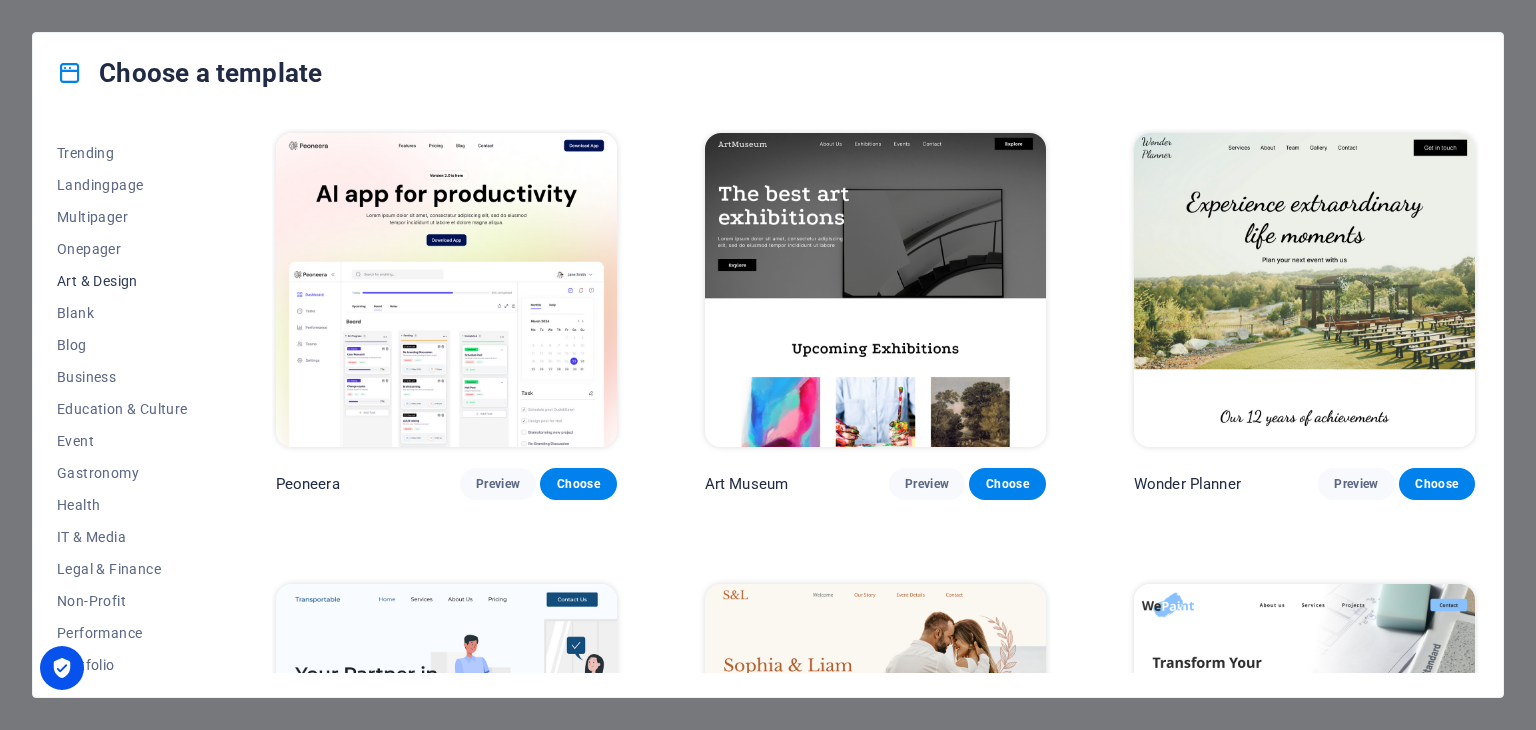 click on "Art & Design" at bounding box center (122, 281) 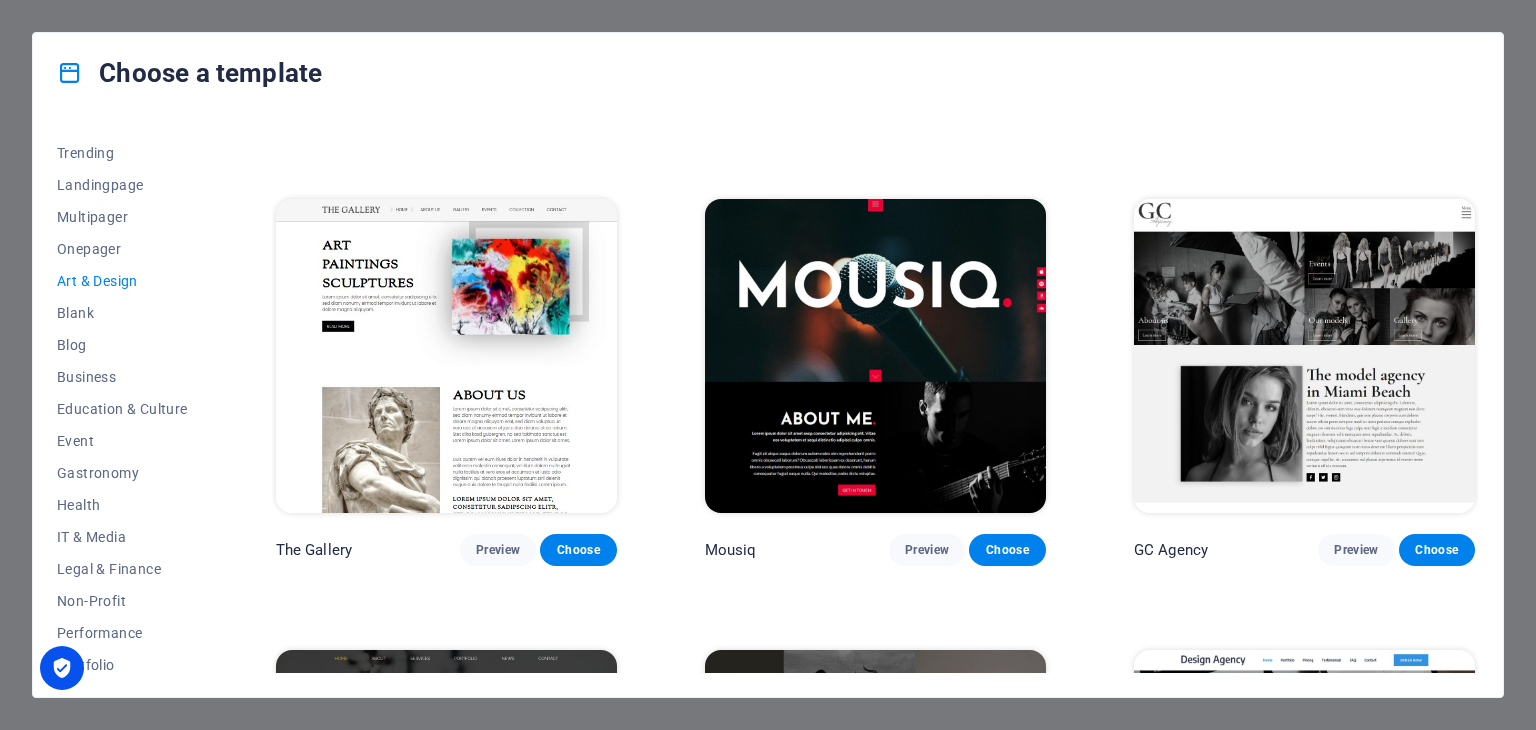 scroll, scrollTop: 842, scrollLeft: 0, axis: vertical 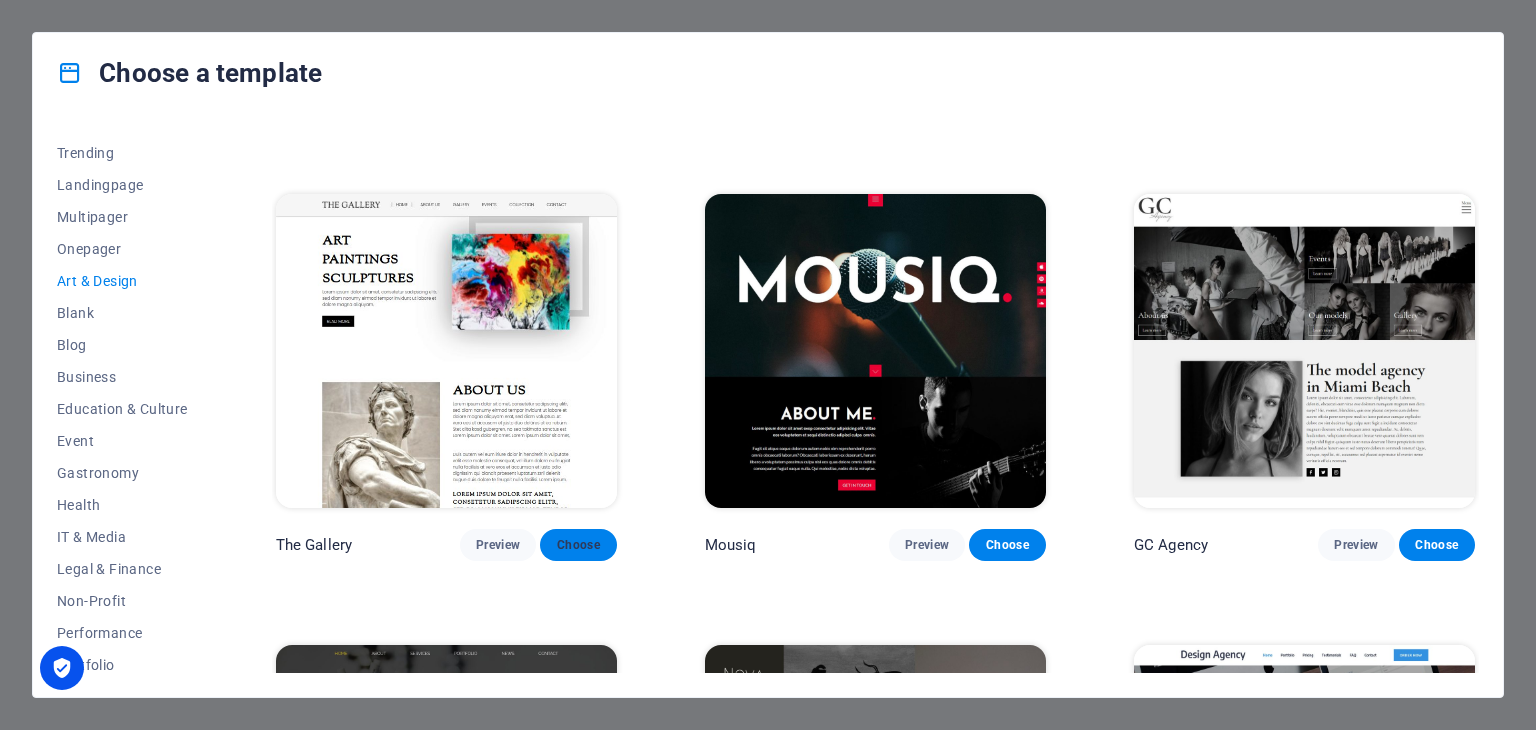 click on "Choose" at bounding box center [578, 545] 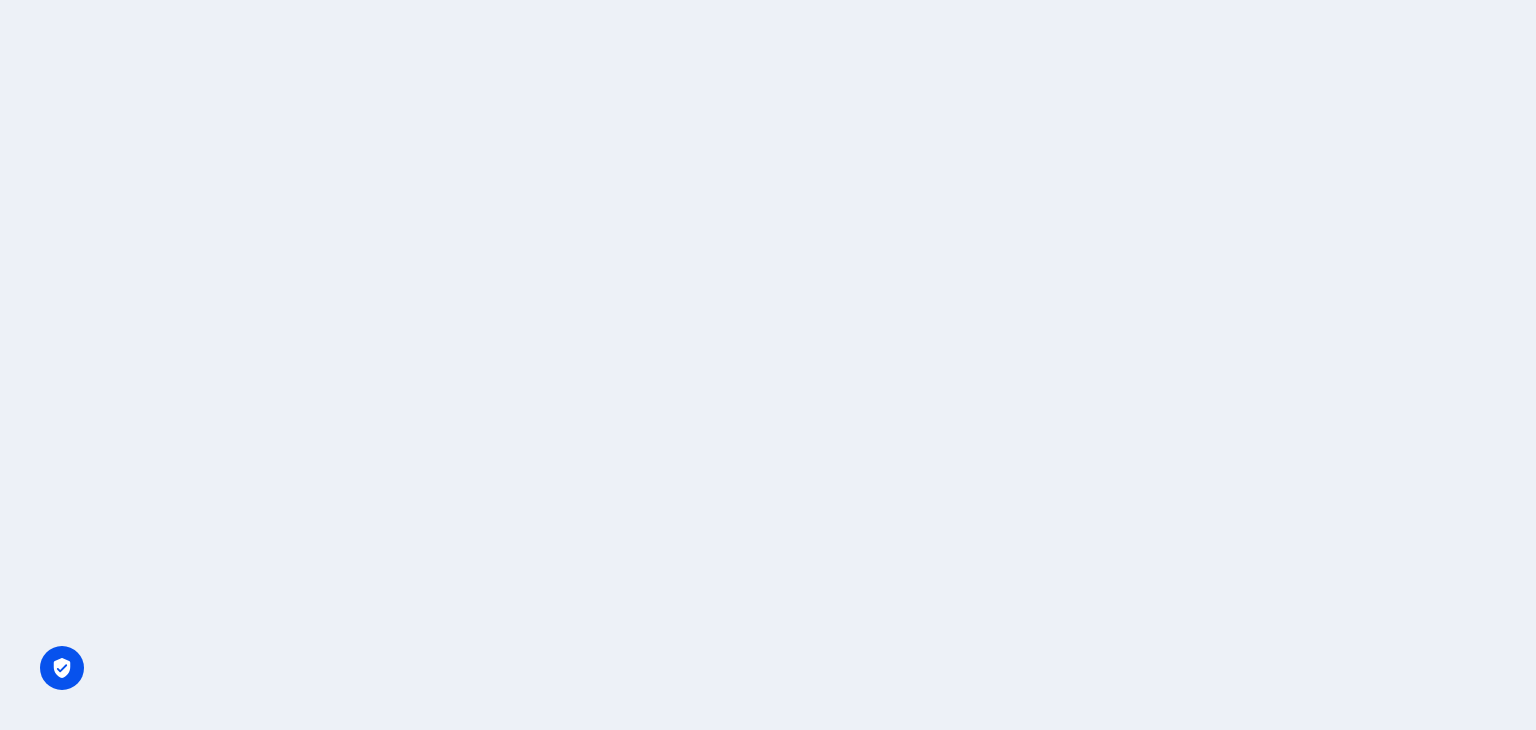scroll, scrollTop: 0, scrollLeft: 0, axis: both 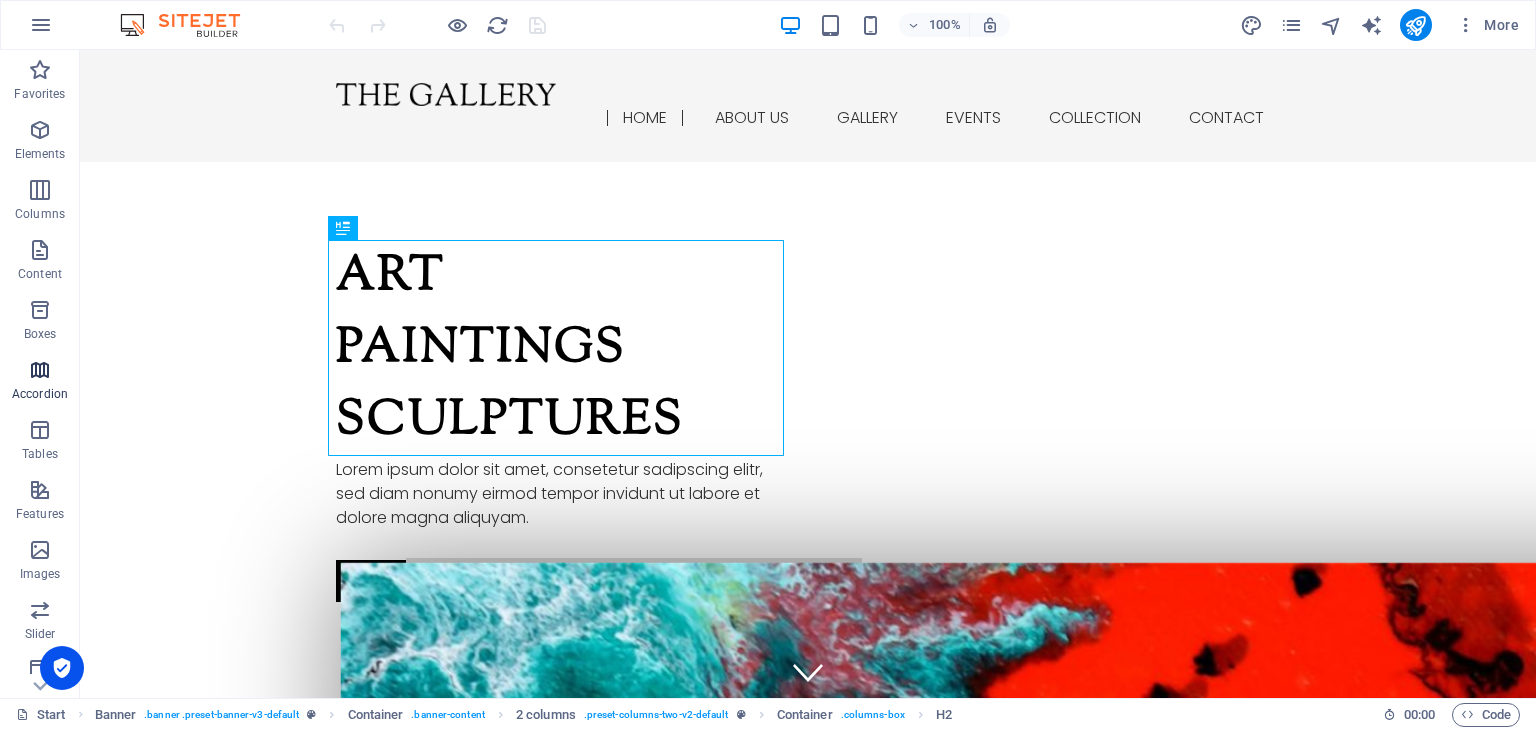 click on "Accordion" at bounding box center (40, 382) 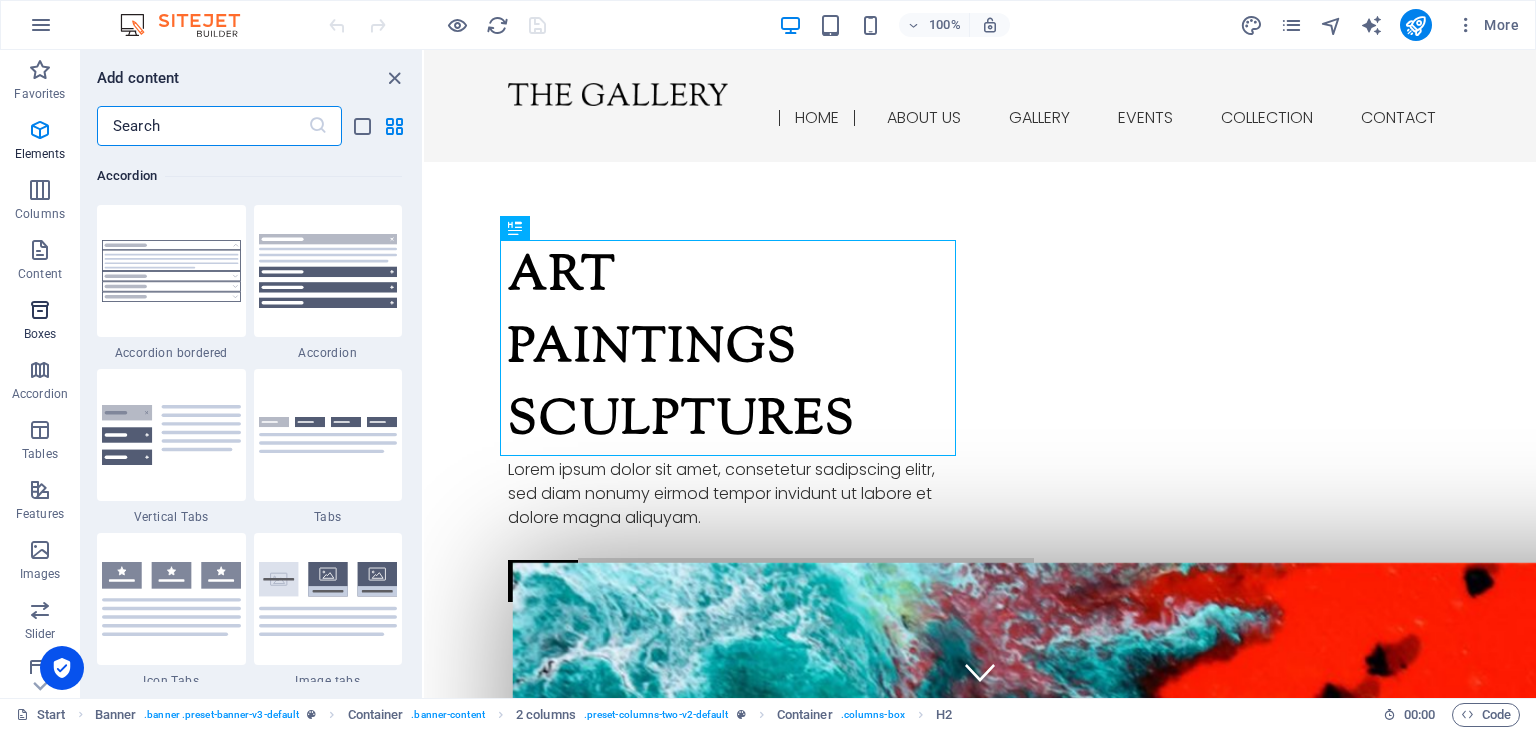 scroll, scrollTop: 6220, scrollLeft: 0, axis: vertical 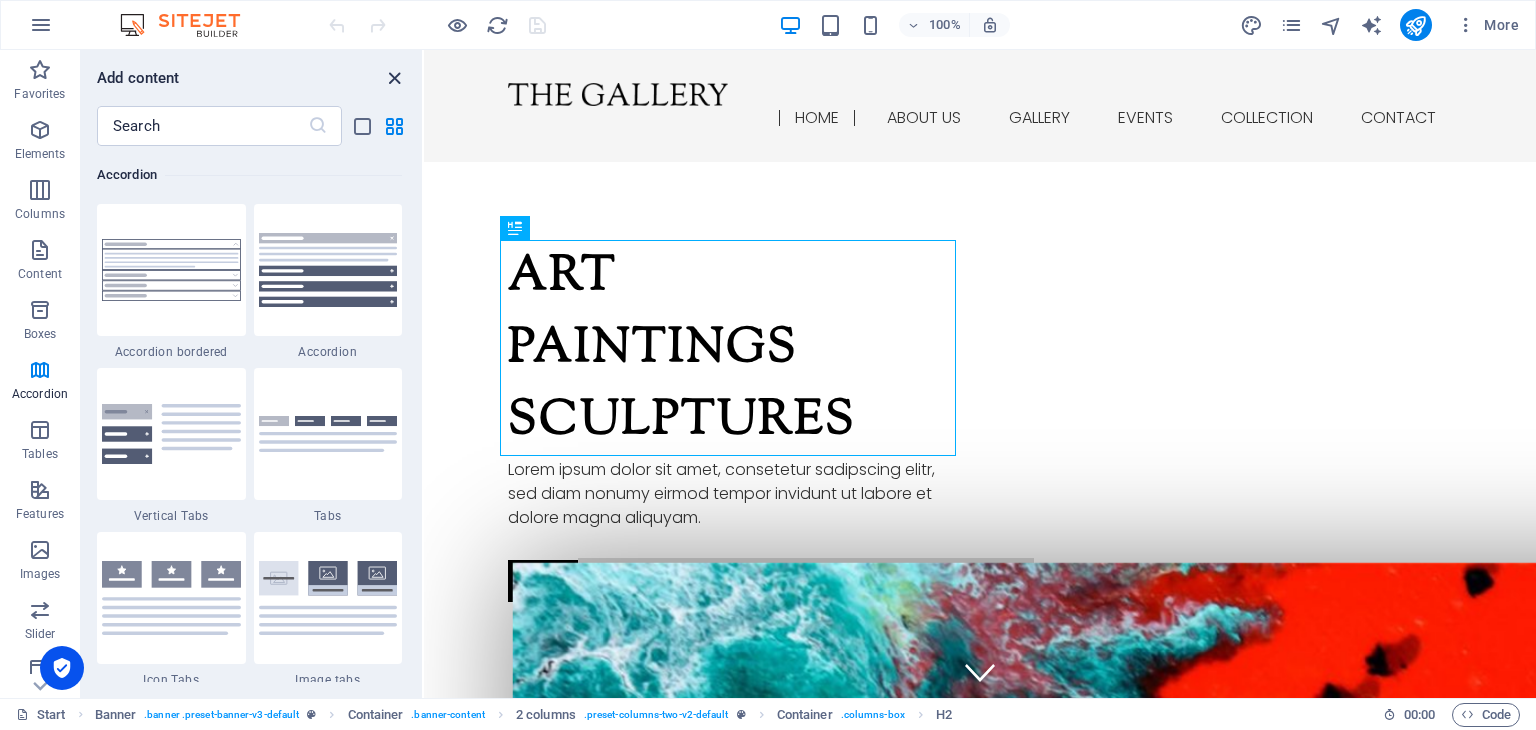 click at bounding box center [394, 78] 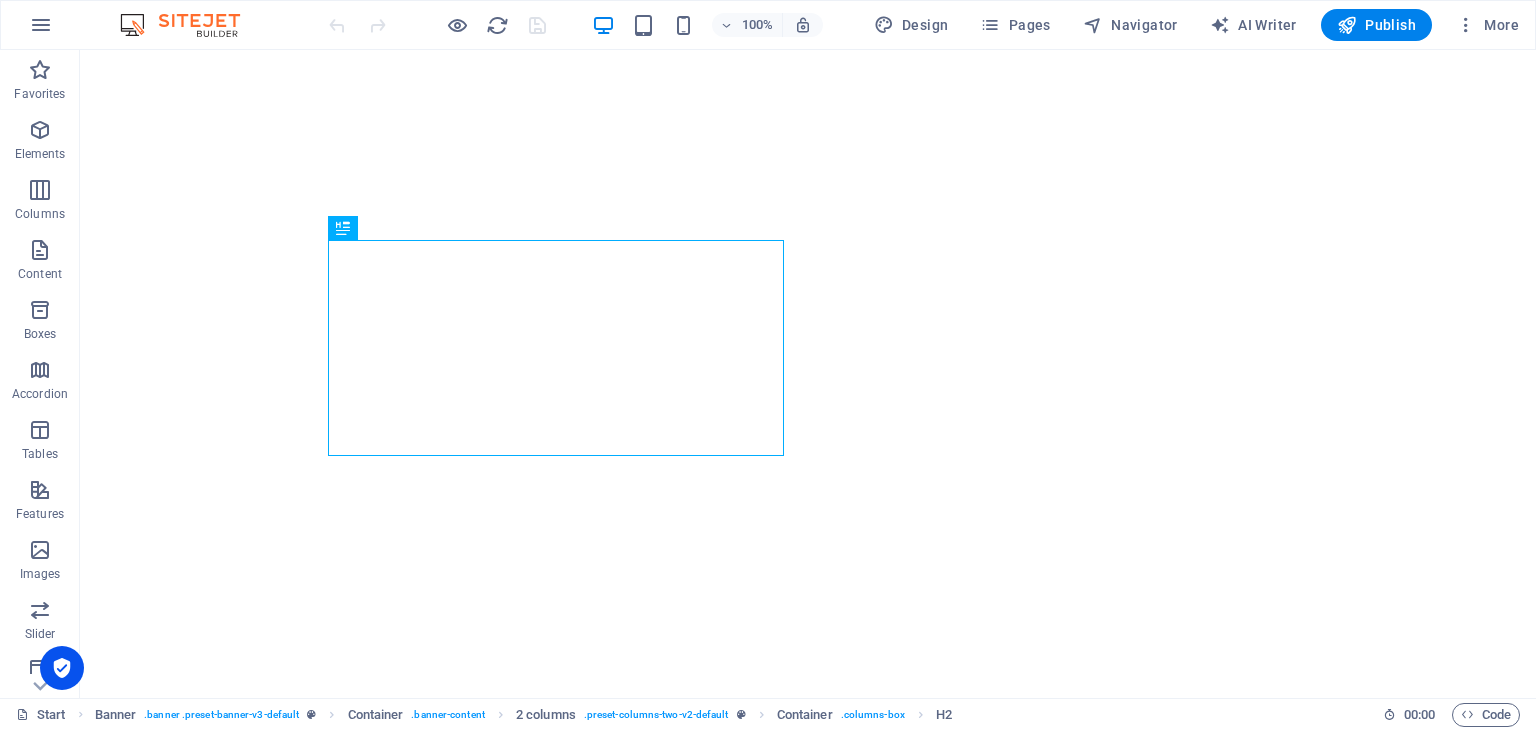 scroll, scrollTop: 0, scrollLeft: 0, axis: both 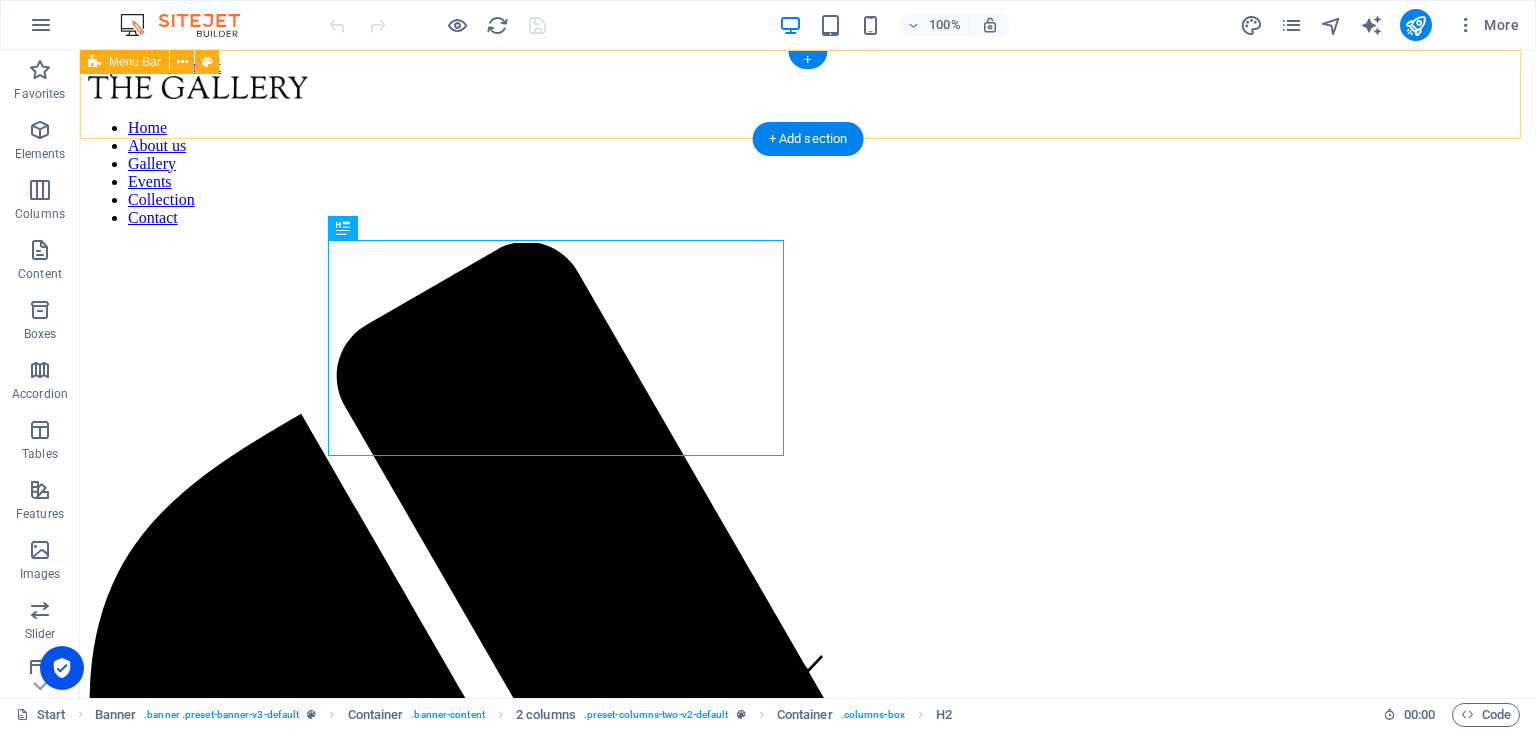 click on "Home About us Gallery Events Collection Contact" at bounding box center (808, 1115) 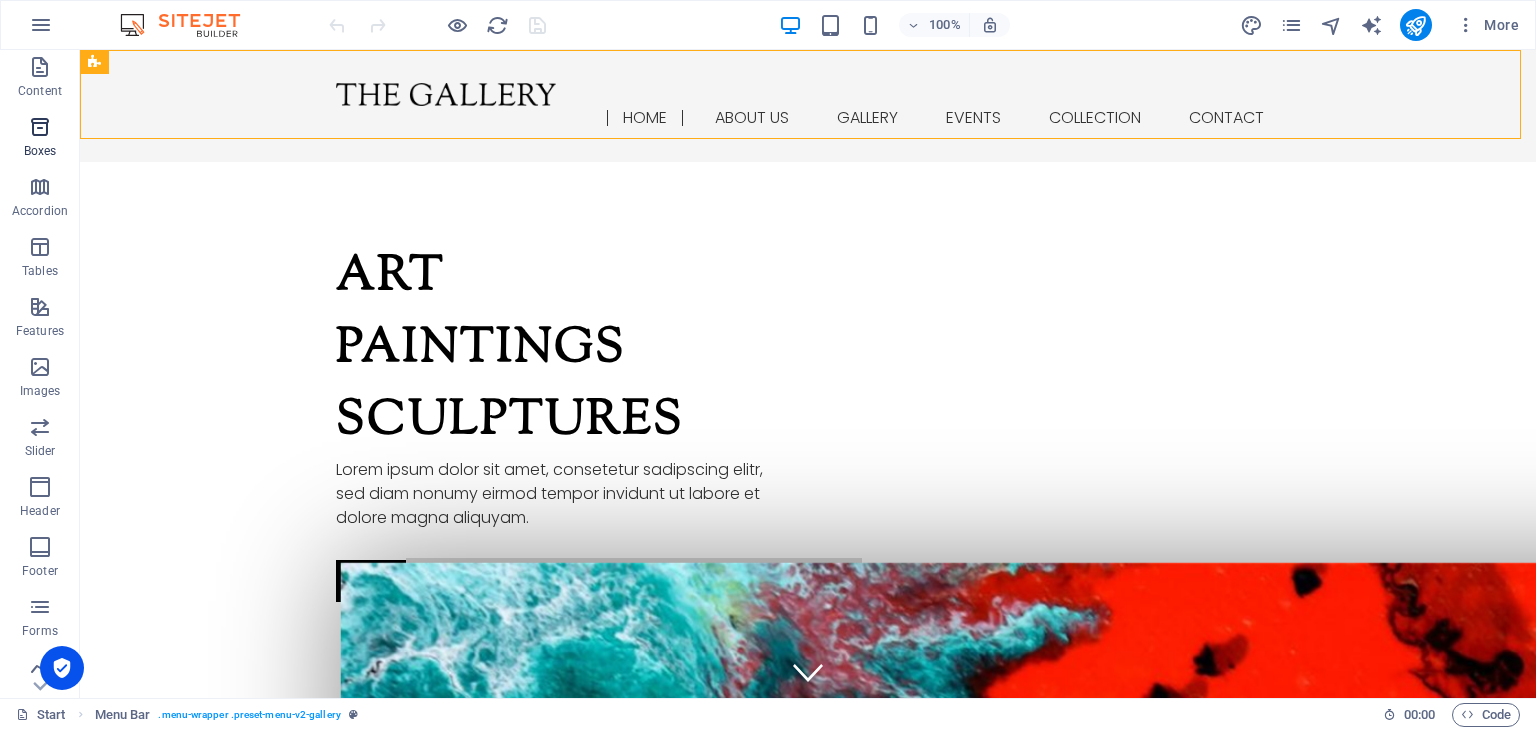 scroll, scrollTop: 252, scrollLeft: 0, axis: vertical 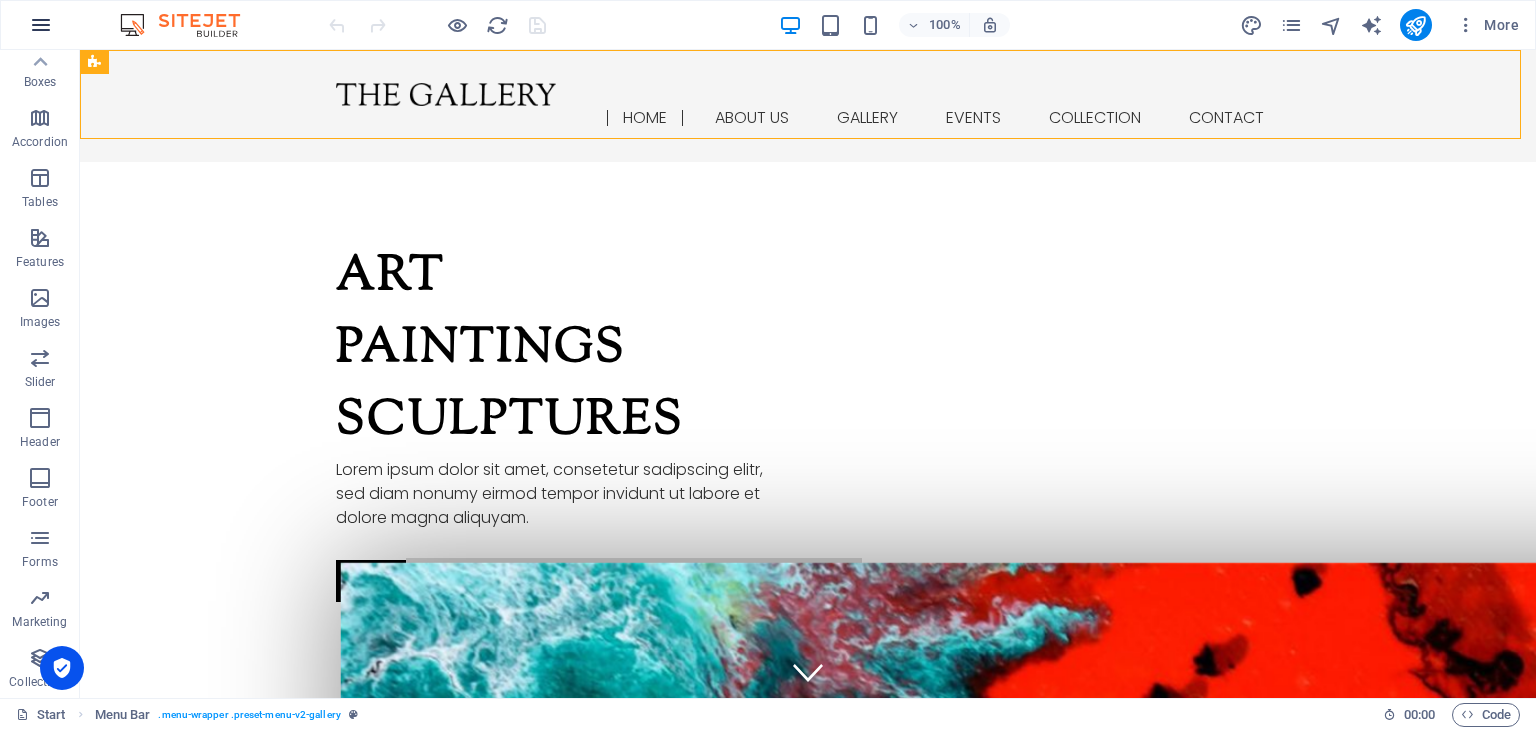 click at bounding box center [41, 25] 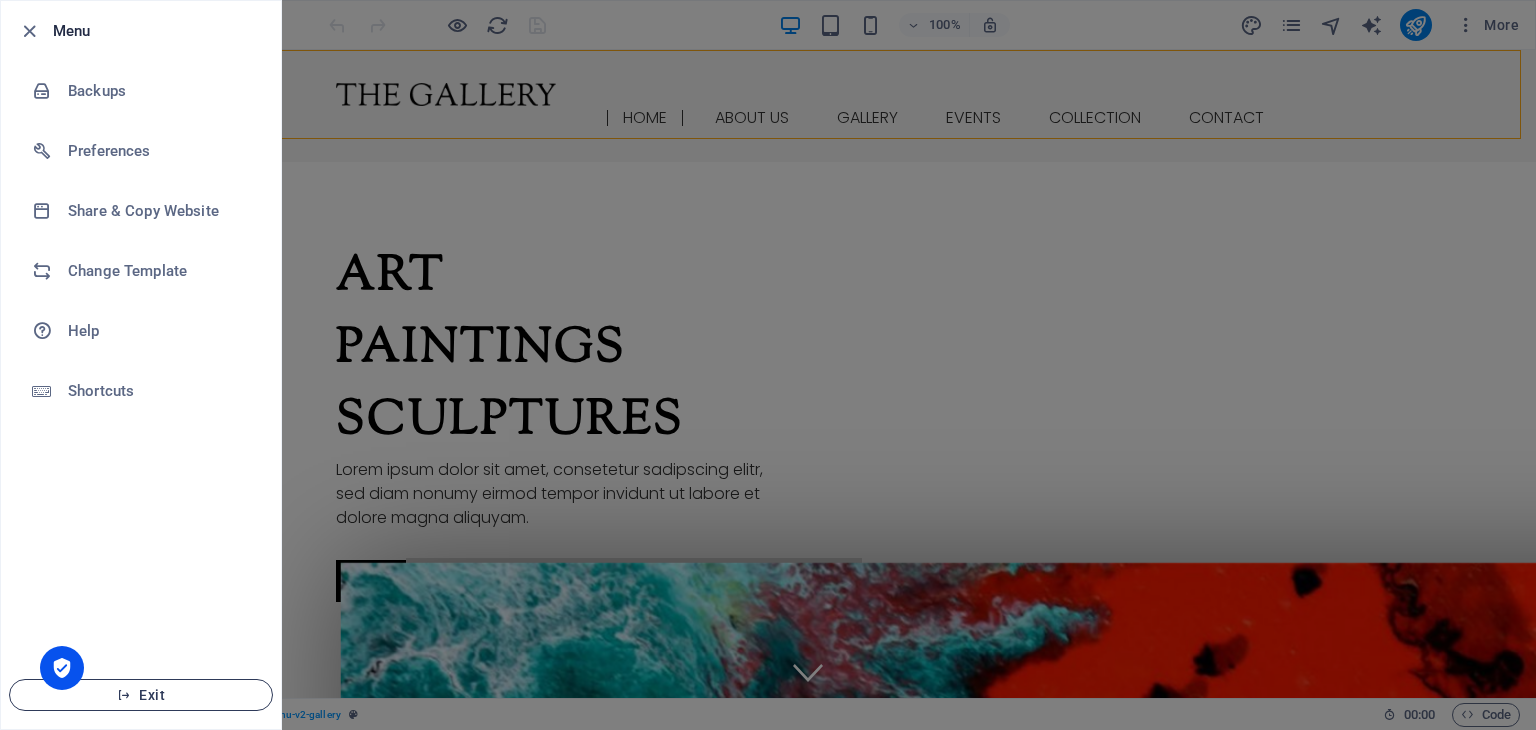 click on "Exit" at bounding box center [141, 695] 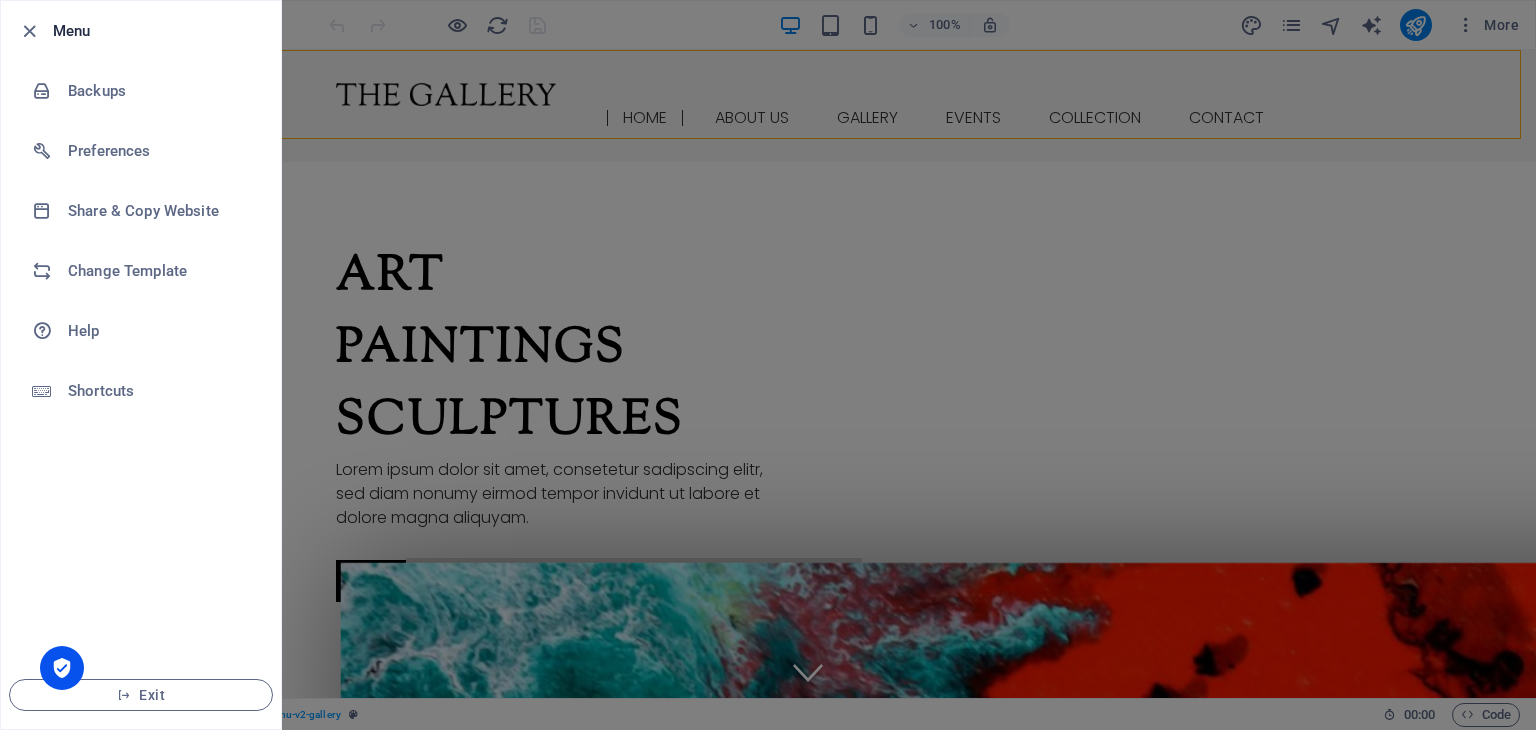 drag, startPoint x: 128, startPoint y: 695, endPoint x: 61, endPoint y: 652, distance: 79.61156 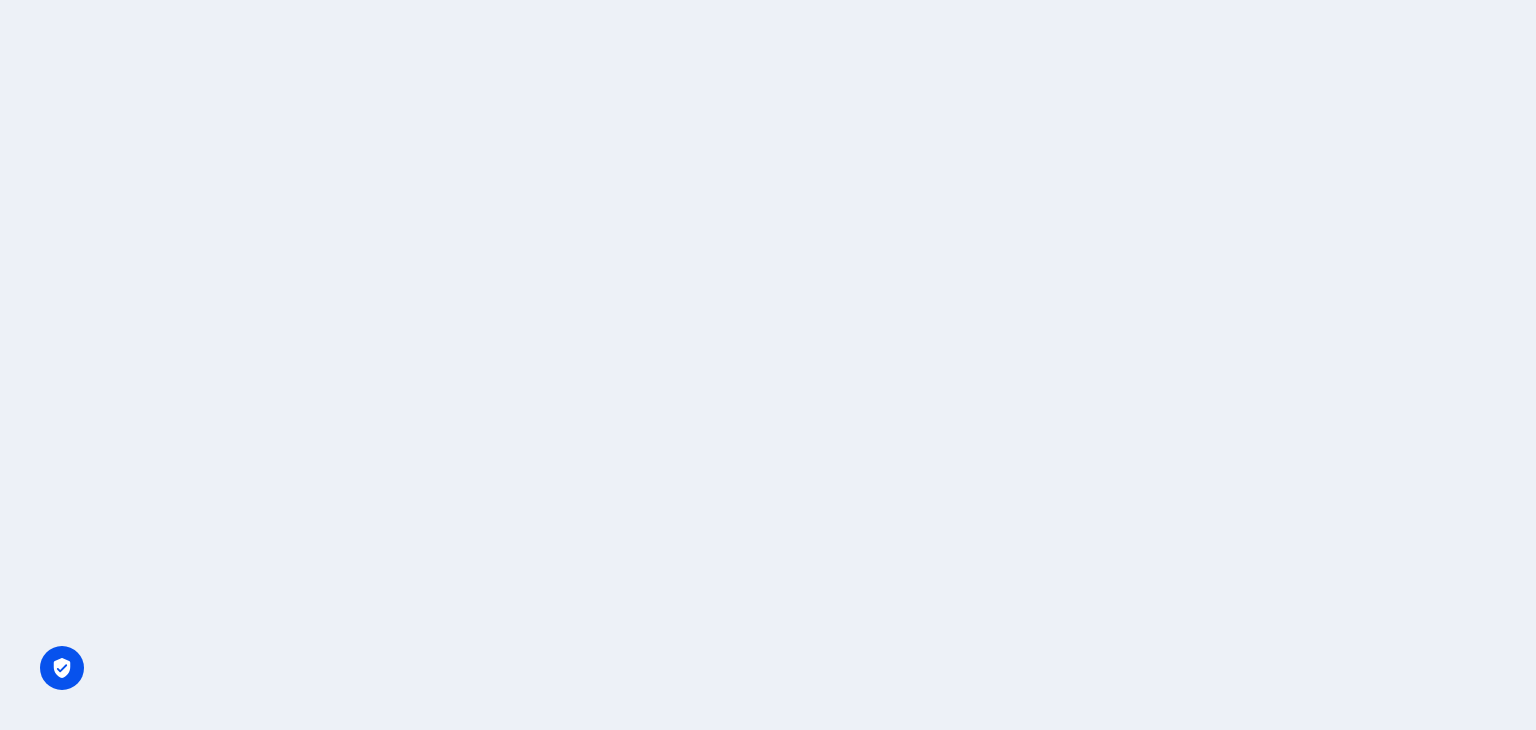 scroll, scrollTop: 0, scrollLeft: 0, axis: both 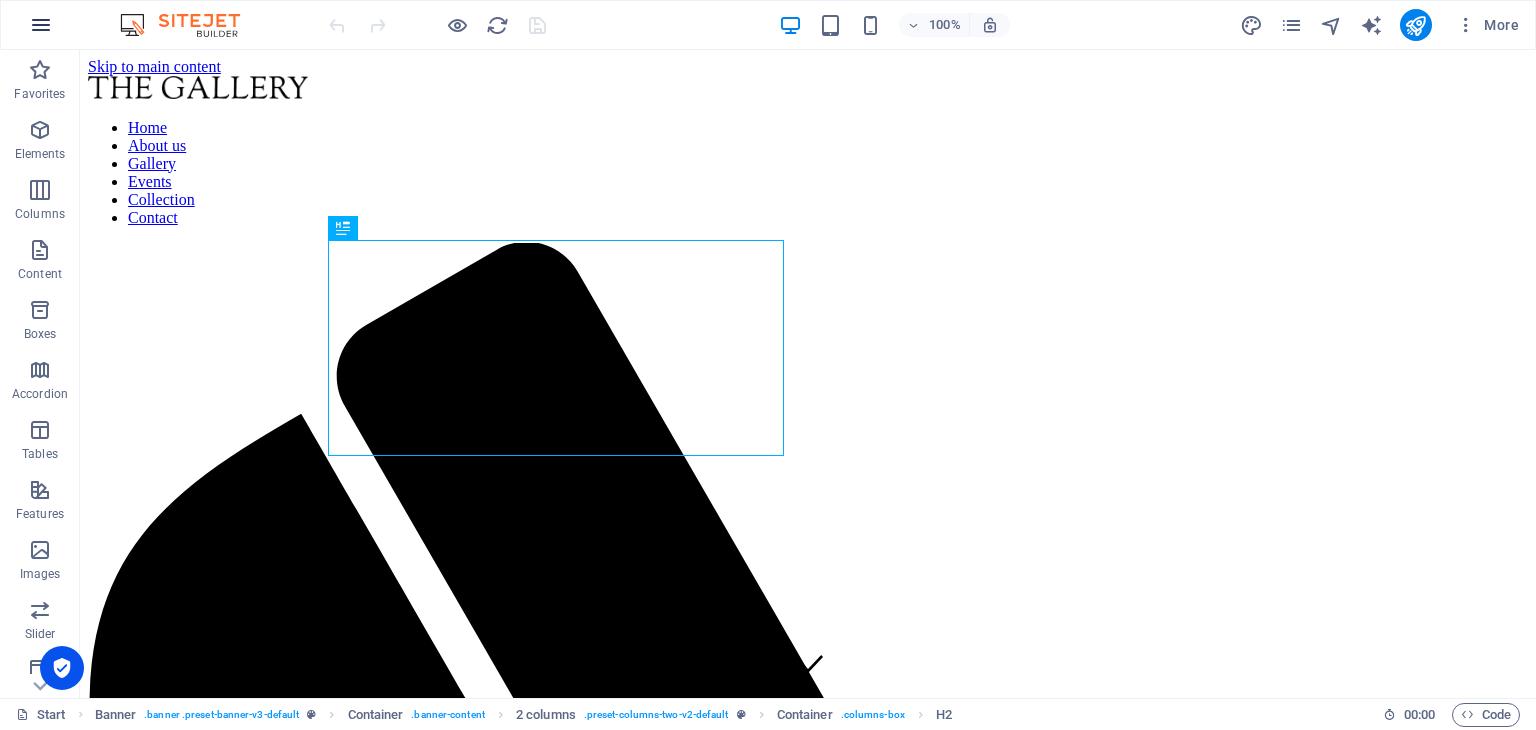 click at bounding box center [41, 25] 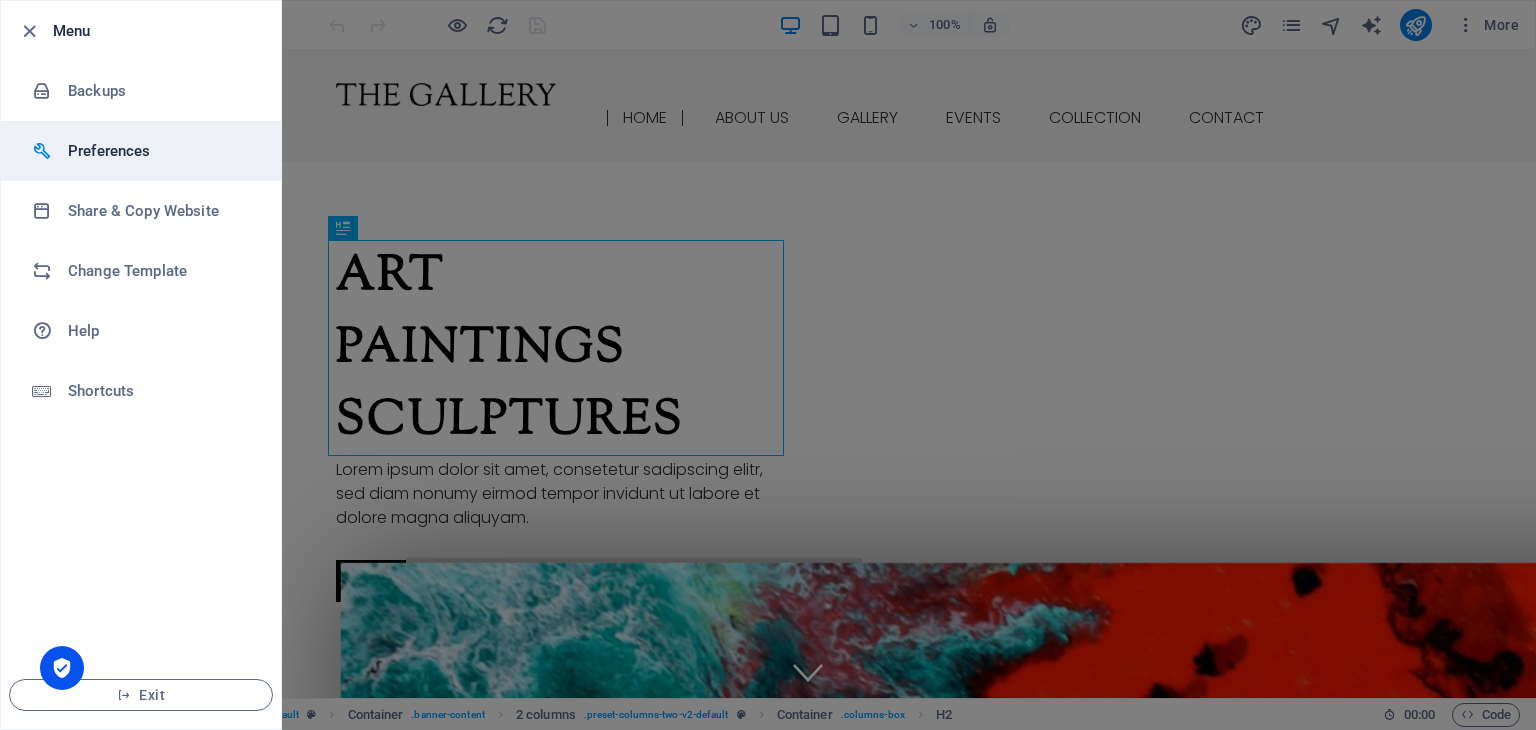 click on "Preferences" at bounding box center [160, 151] 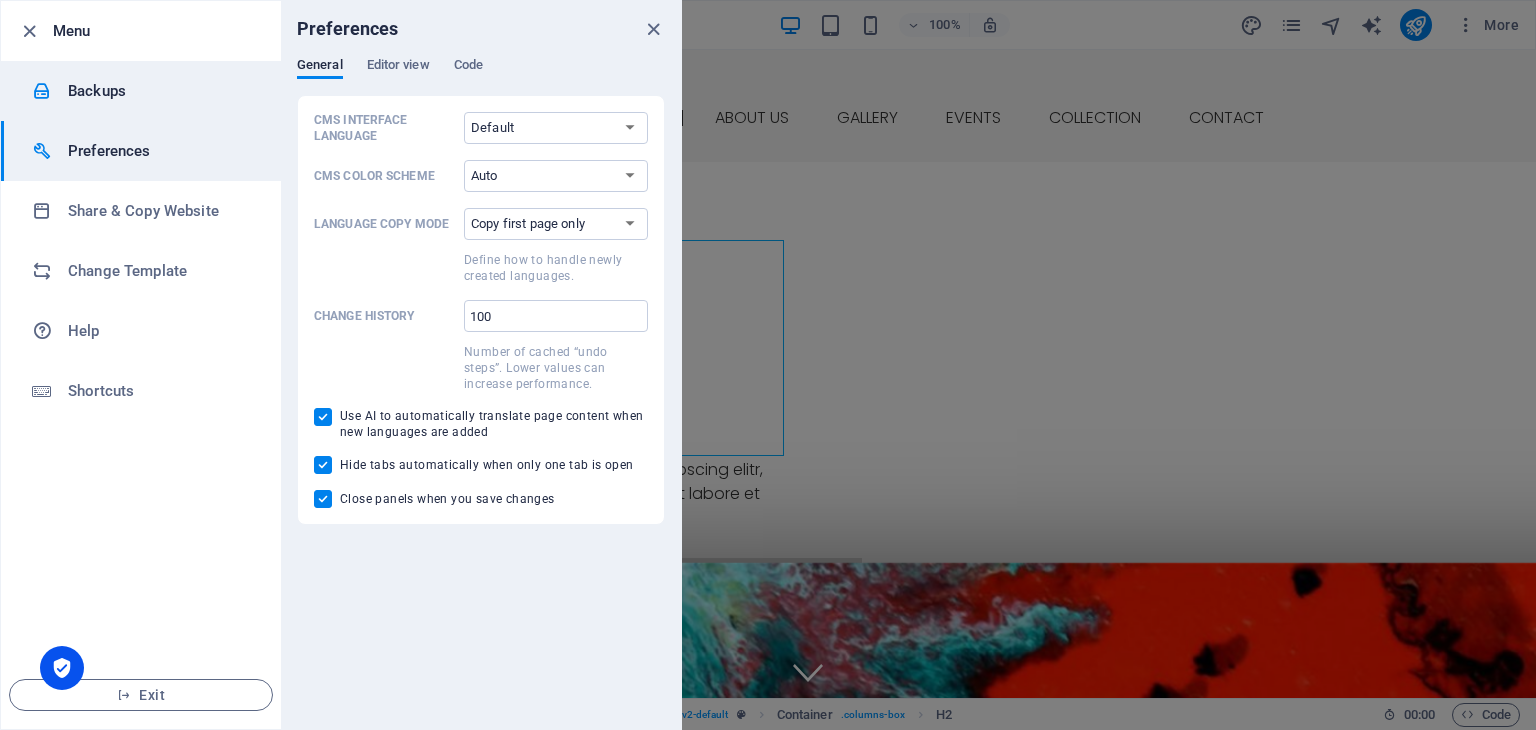 click on "Backups" at bounding box center [141, 91] 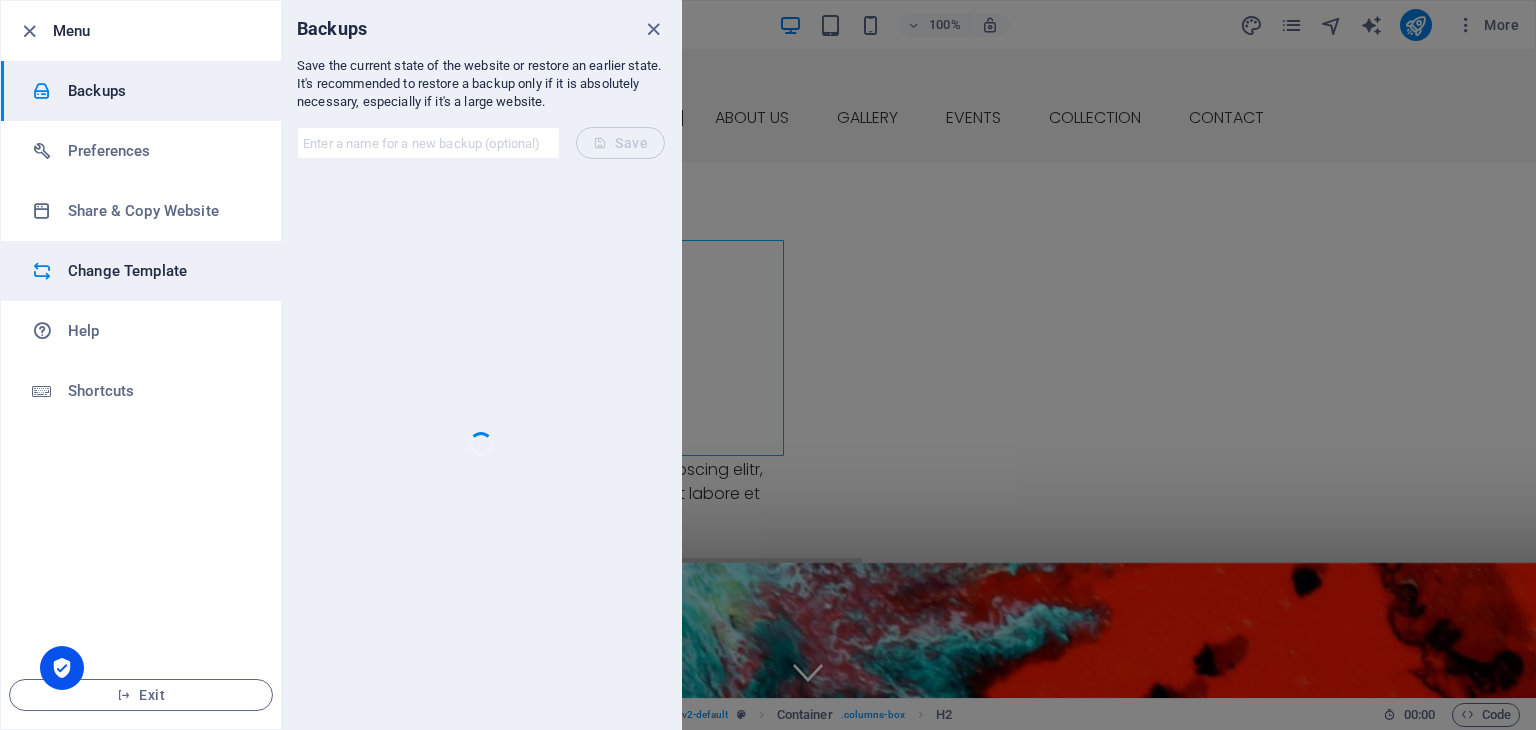 click on "Change Template" at bounding box center [160, 271] 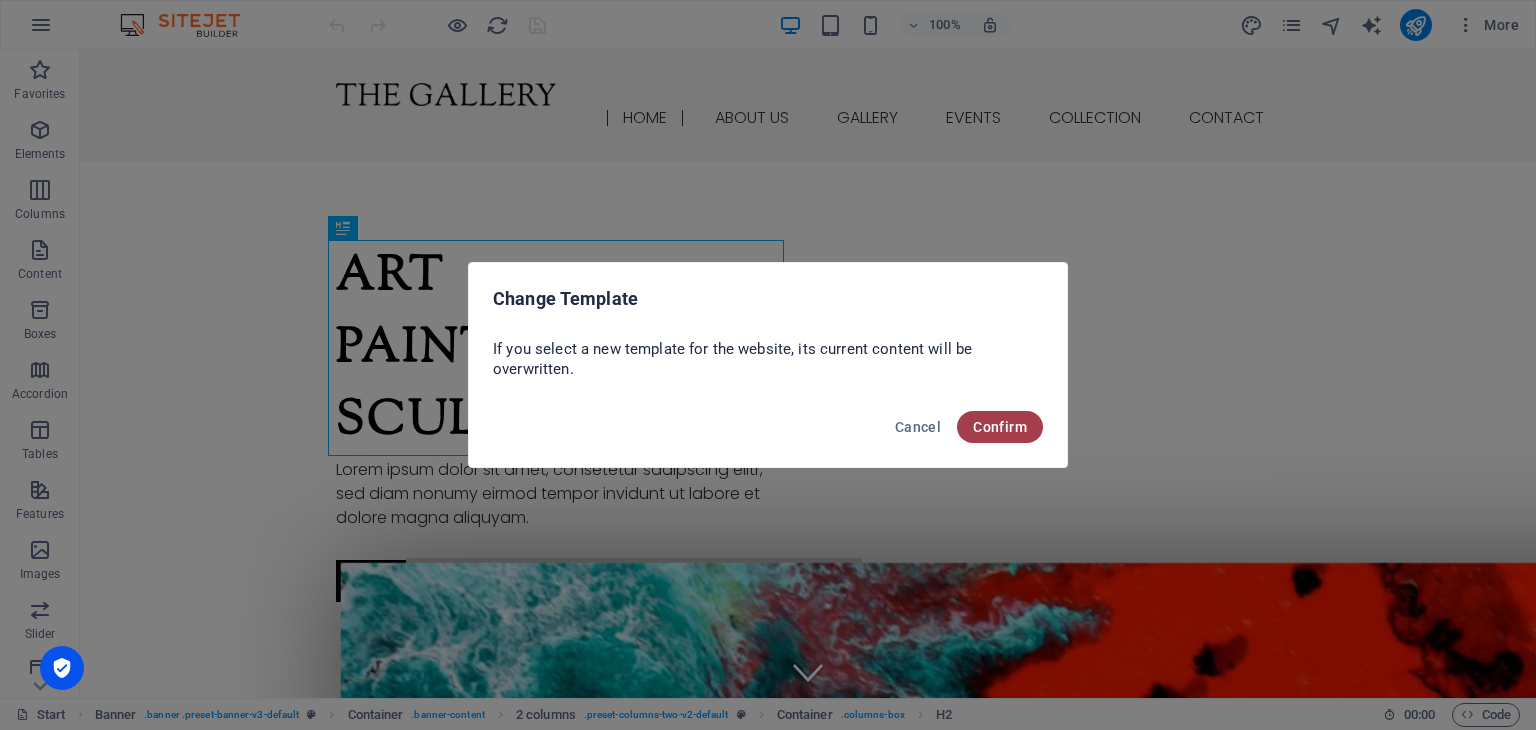 click on "Confirm" at bounding box center [1000, 427] 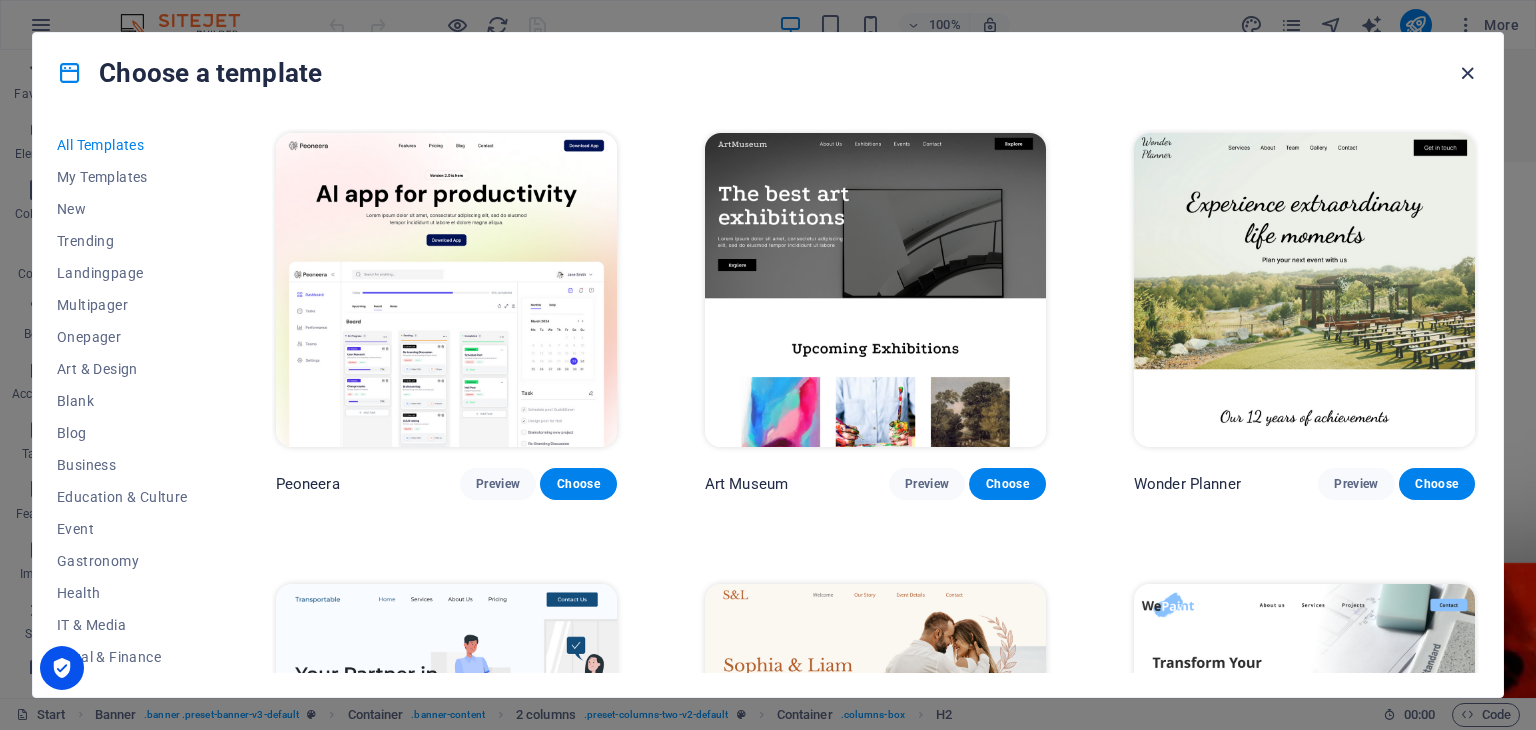 click at bounding box center [1467, 73] 